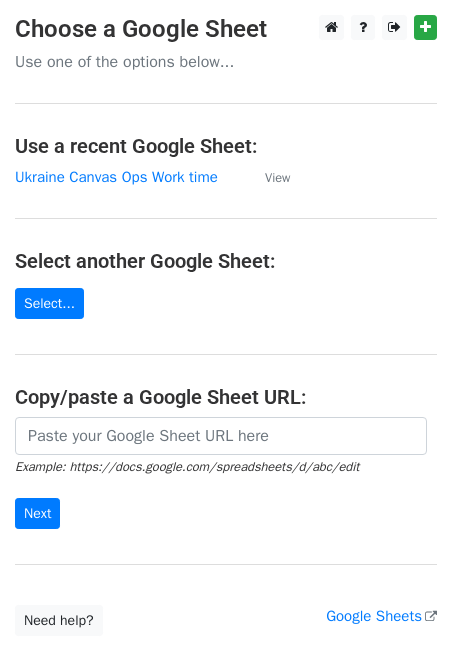 scroll, scrollTop: 0, scrollLeft: 0, axis: both 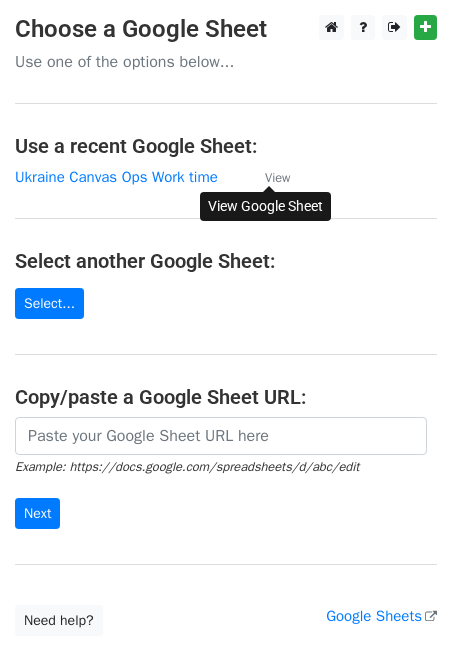 click on "View" at bounding box center [277, 178] 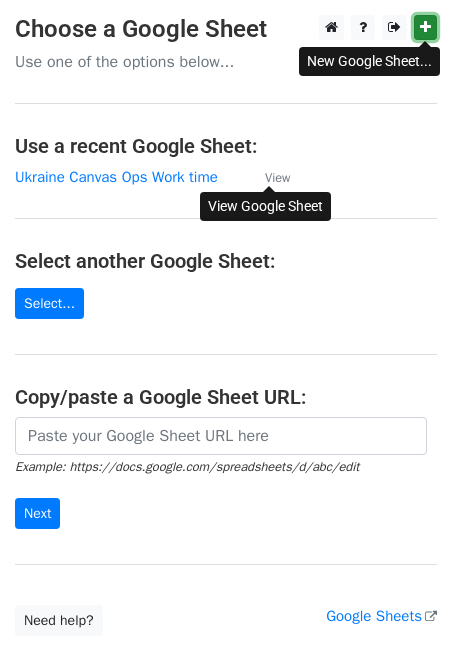 click at bounding box center [425, 27] 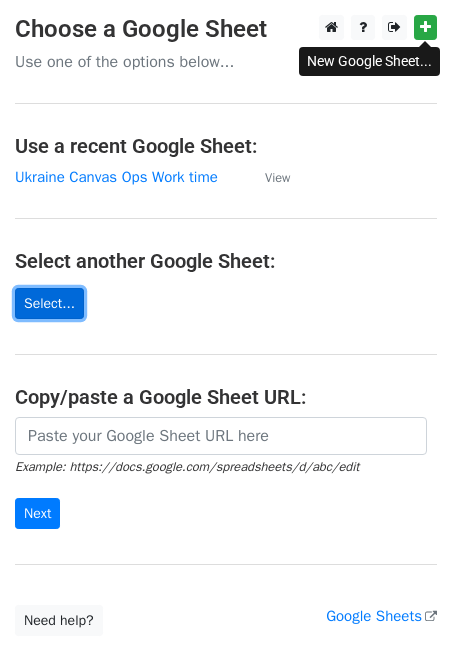 click on "Select..." at bounding box center [49, 303] 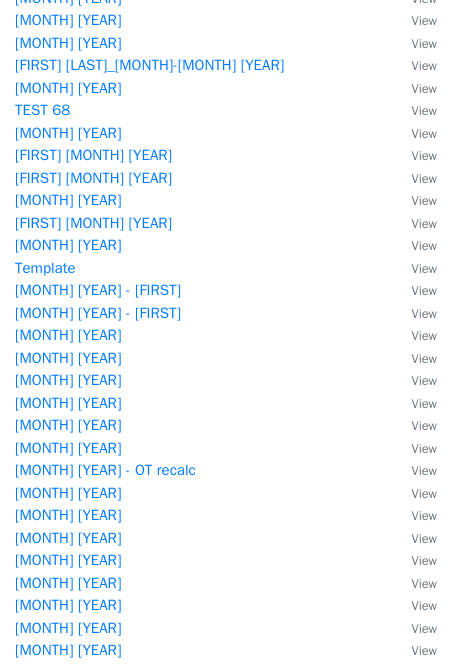 scroll, scrollTop: 0, scrollLeft: 0, axis: both 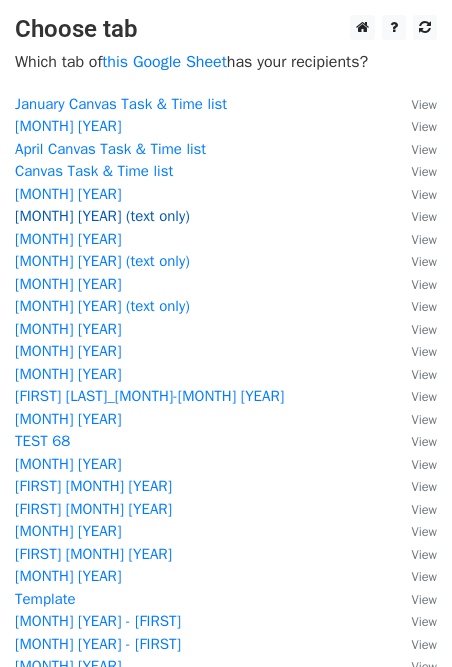 click on "[MONTH] [YEAR] (text only)" at bounding box center (102, 216) 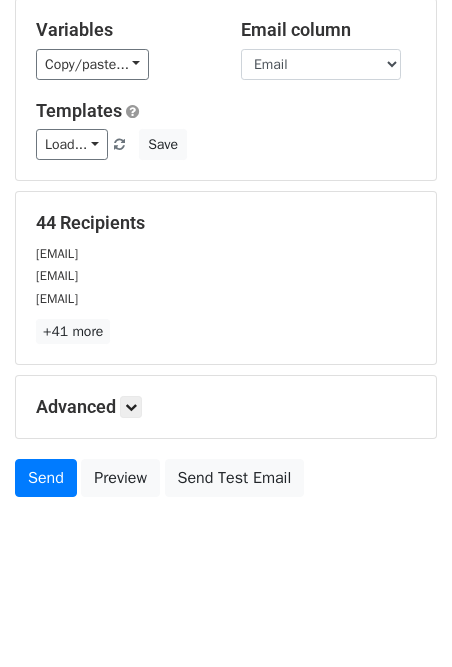 scroll, scrollTop: 0, scrollLeft: 0, axis: both 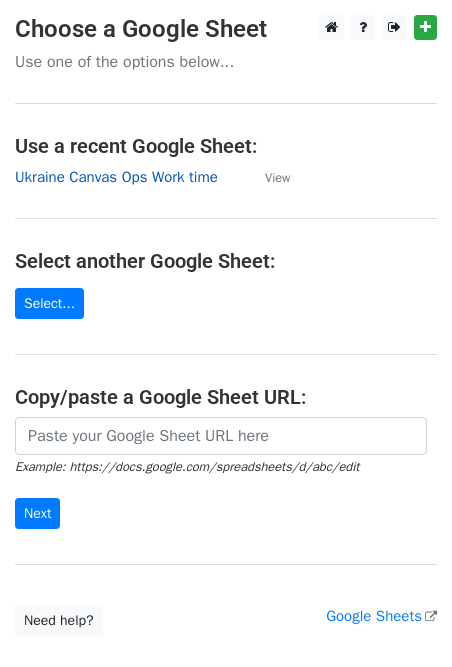 click on "Ukraine Canvas Ops Work time" at bounding box center (116, 177) 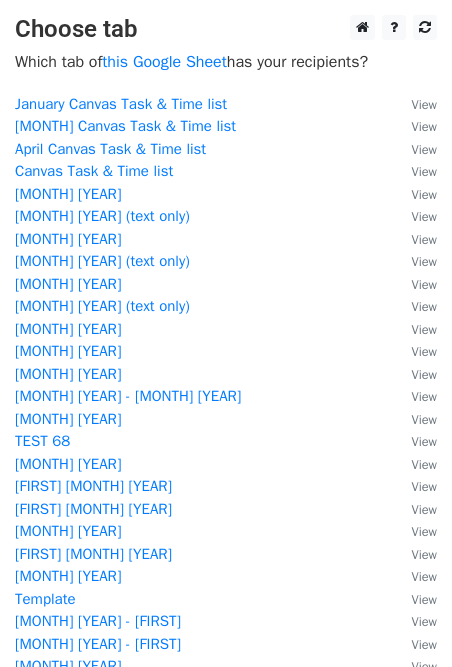 scroll, scrollTop: 0, scrollLeft: 0, axis: both 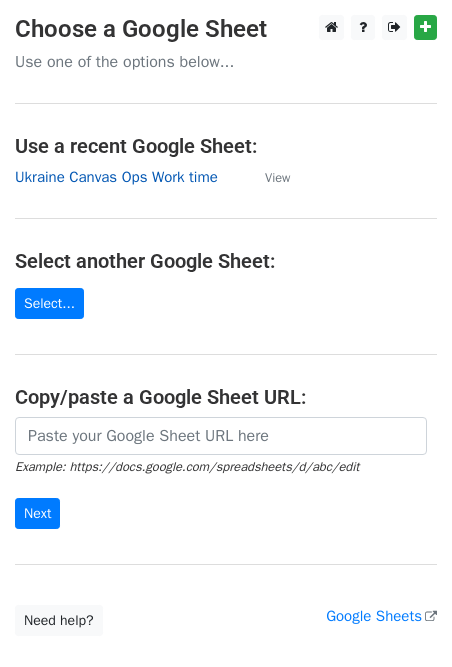 click on "Ukraine Canvas Ops Work time" at bounding box center [116, 177] 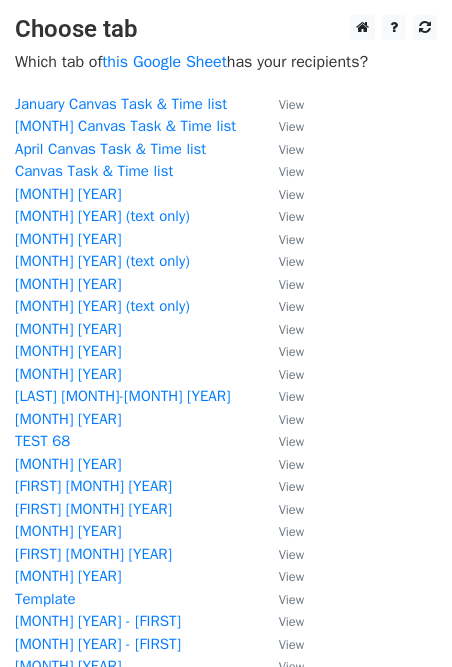 scroll, scrollTop: 0, scrollLeft: 0, axis: both 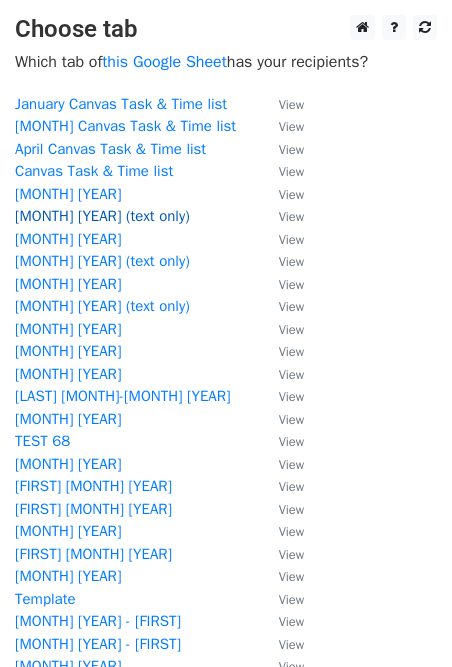 click on "[MONTH] [YEAR] (text only)" at bounding box center (102, 216) 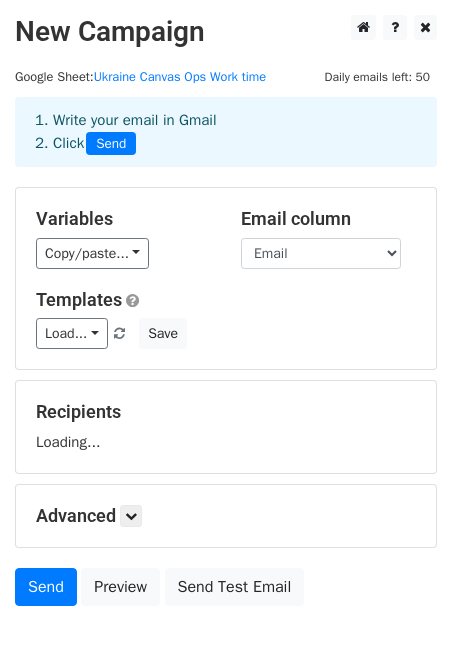 scroll, scrollTop: 0, scrollLeft: 0, axis: both 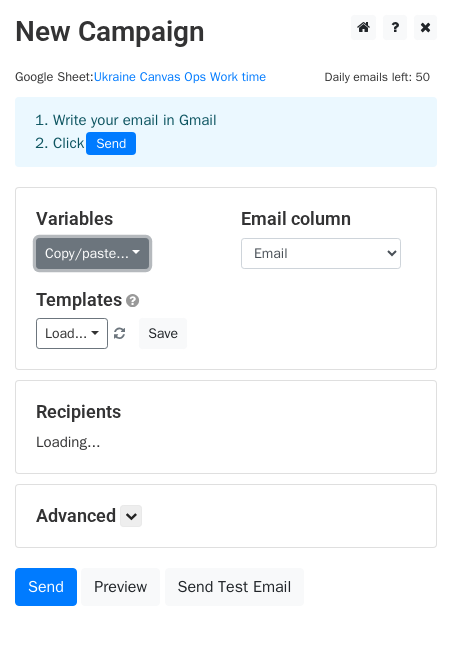 click on "Copy/paste..." at bounding box center (92, 253) 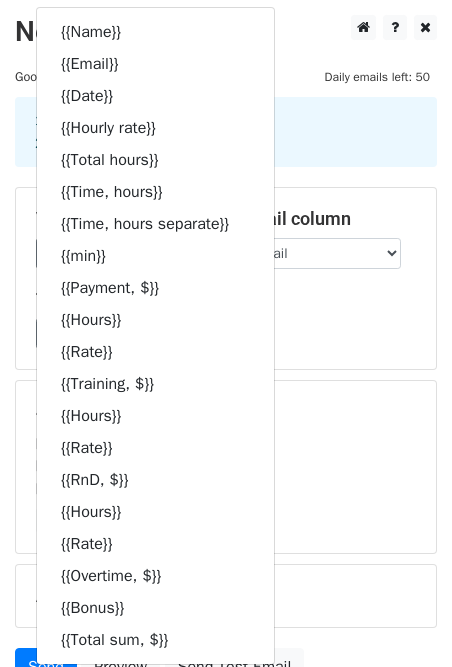 click on "Variables
Copy/paste...
{{Name}}
{{Email}}
{{Date}}
{{Hourly rate}}
{{Total hours}}
{{Time, hours}}
{{Time, hours separate}}
{{min}}
{{Payment, $}}
{{Hours}}
{{Rate}}
{{Training, $}}
{{Hours}}
{{Rate}}
{{RnD, $}}
{{Hours}}
{{Rate}}
{{Overtime, $}}
{{Bonus}}
{{Total sum, $}}
Email column
Name
Email
Date
Hourly rate
Total hours
Time, hours
Time, hours separate
min
Payment, $
Hours
Rate
Training, $
Hours
Rate
RnD, $
Hours
Rate
Overtime, $
Bonus
Total sum, $
Templates
Load...
Invoice
Save
44Recipients
[EMAIL]
[EMAIL]
[EMAIL]
+41 more
44Recipients
×
[EMAIL]
[EMAIL]" at bounding box center [226, 441] 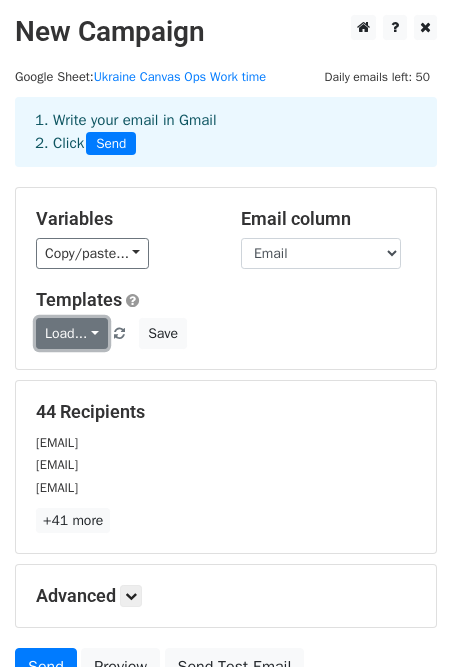 click on "Load..." at bounding box center (72, 333) 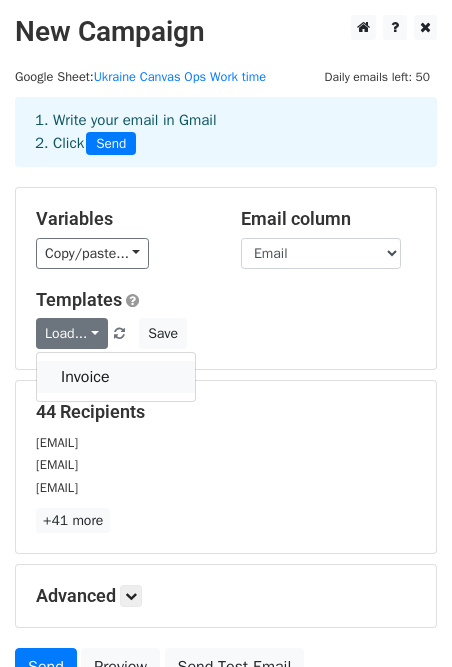 click on "Invoice" at bounding box center [116, 377] 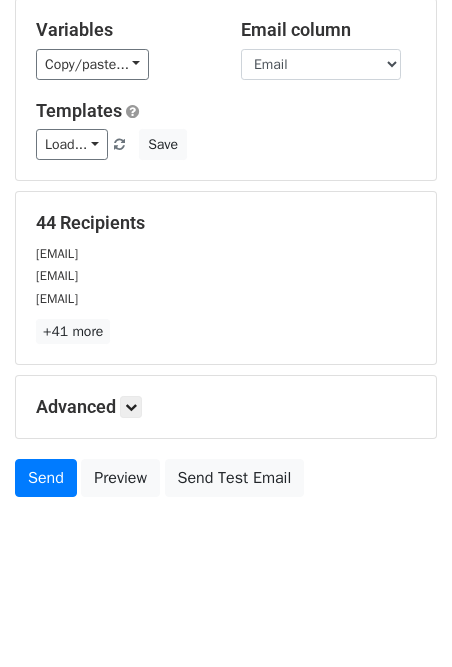 scroll, scrollTop: 189, scrollLeft: 0, axis: vertical 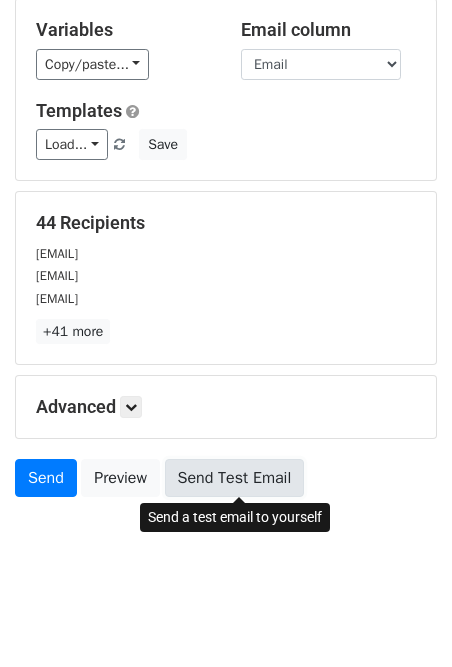 click on "Send Test Email" at bounding box center [235, 478] 